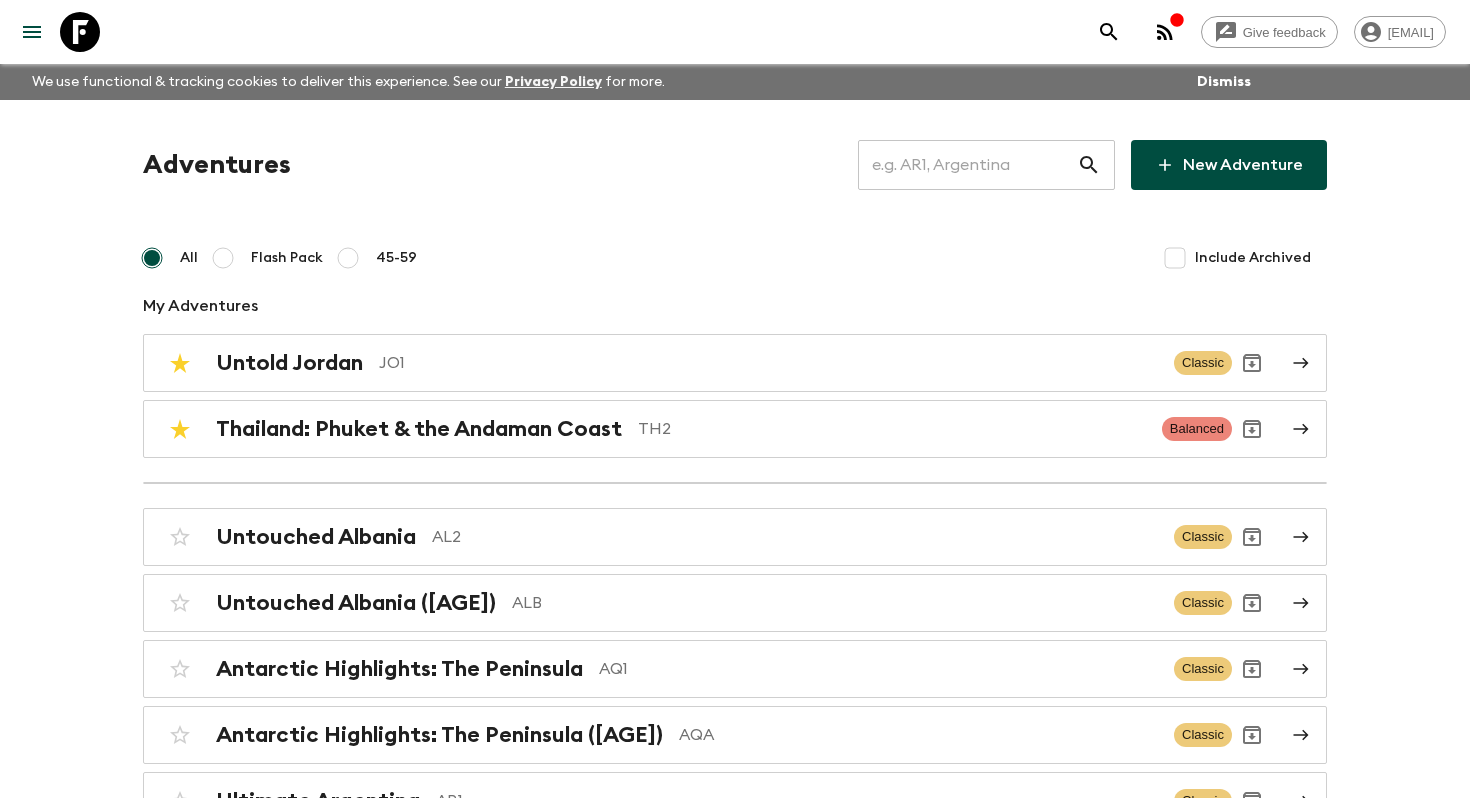 scroll, scrollTop: 8193, scrollLeft: 0, axis: vertical 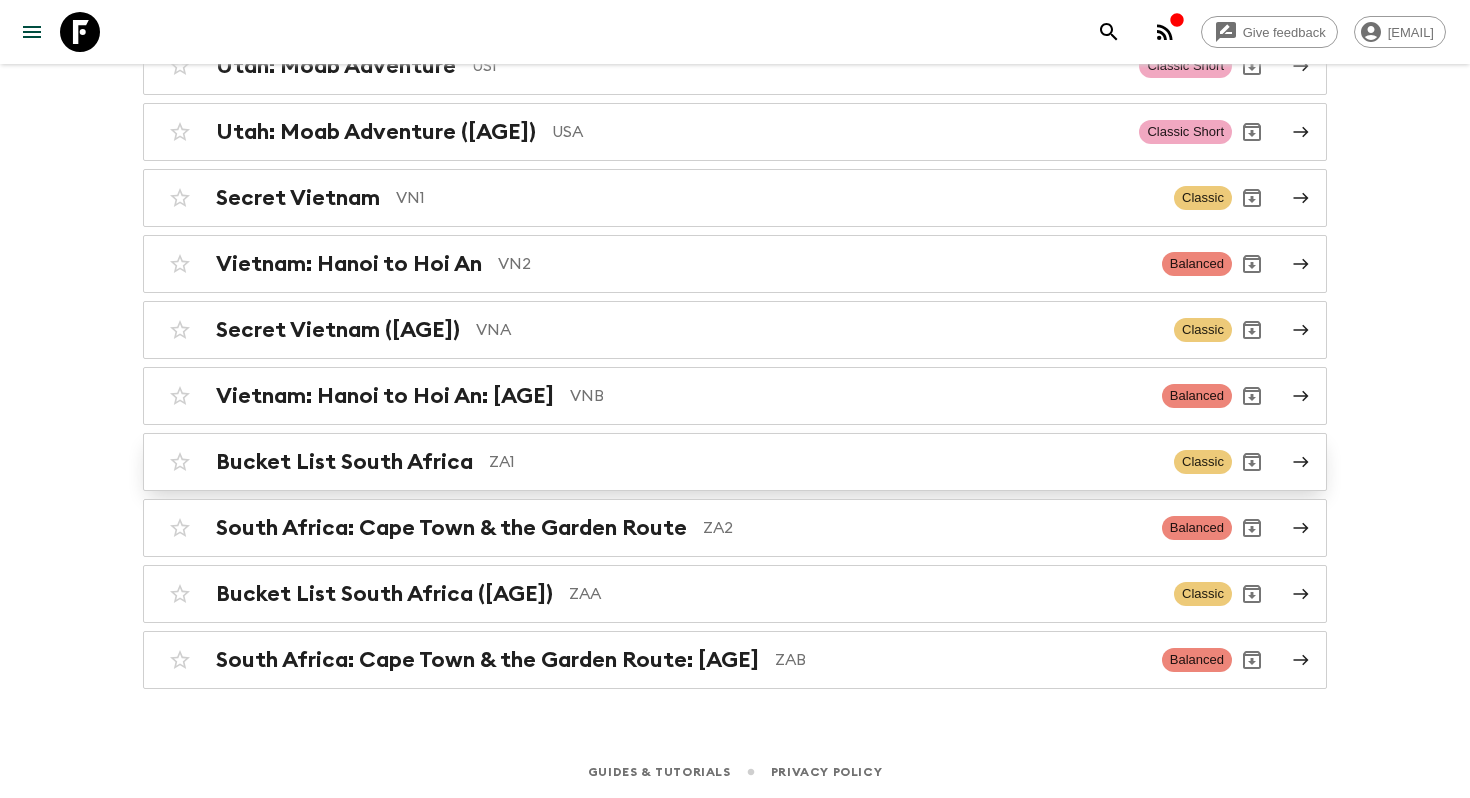 click on "Bucket List South Africa" at bounding box center [344, 462] 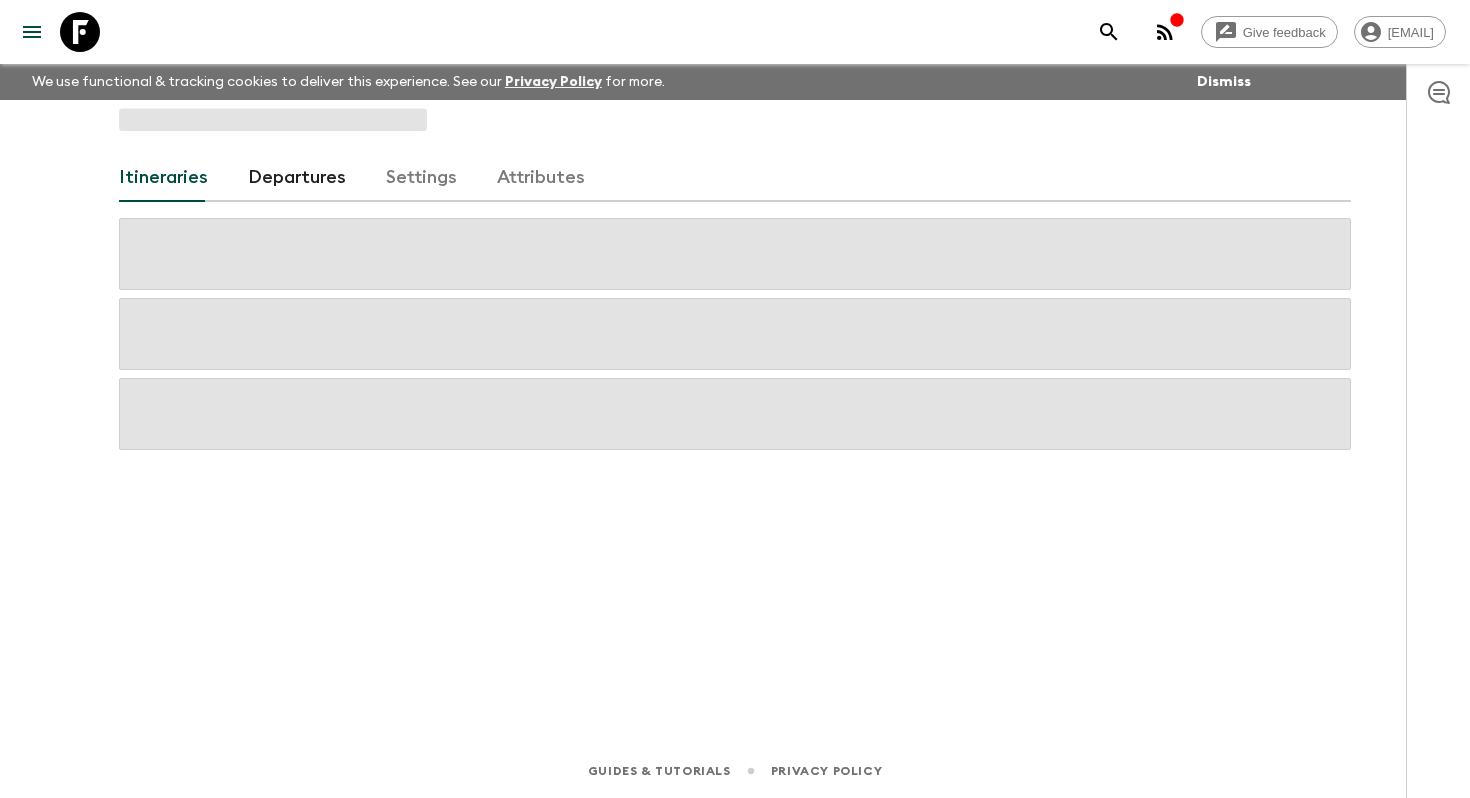 scroll, scrollTop: 0, scrollLeft: 0, axis: both 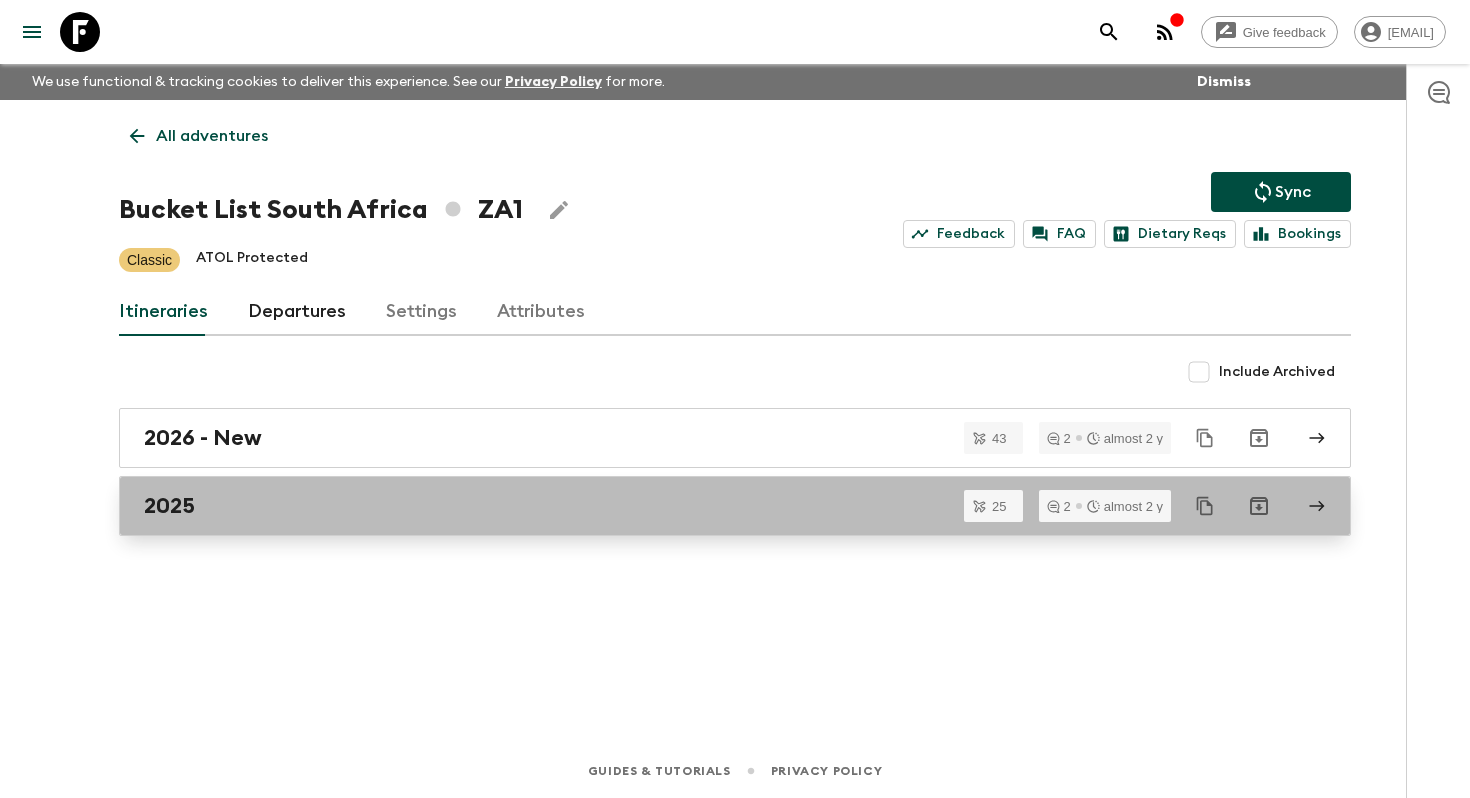 click on "2025" at bounding box center [716, 506] 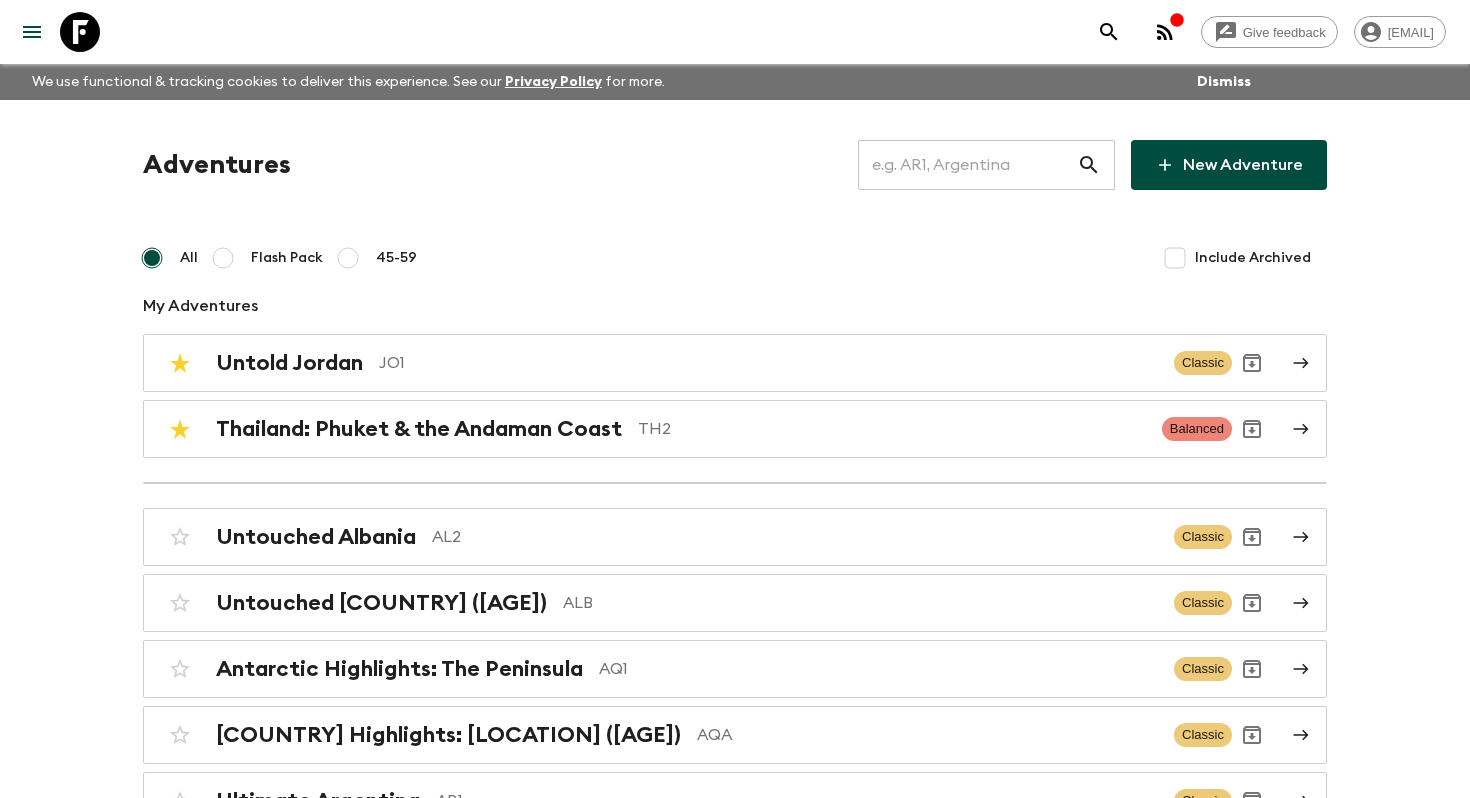 scroll, scrollTop: 8193, scrollLeft: 0, axis: vertical 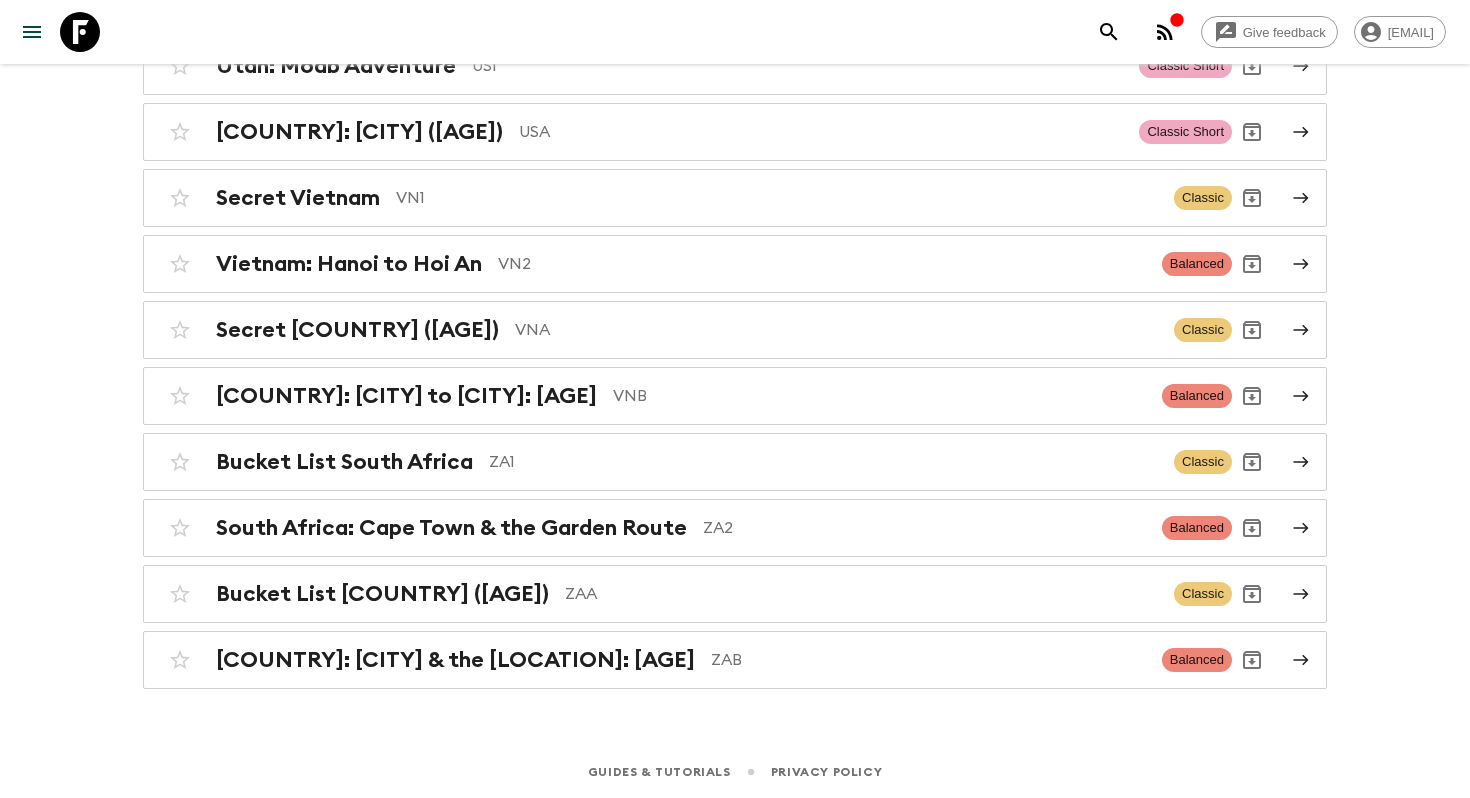 click on "Untouched Albania AL2 Classic Untouched Albania (Ages 45-59) ALB Classic Antarctic Highlights: The Peninsula AQ1 Classic Antarctic Highlights: The Peninsula (Ages 45-59) AQA Classic Ultimate Argentina AR1 Classic Argentina & Brazil AB2 Classic Argentina & Brazil (Ages 45-59) ABB Classic East Coast Australia: Sydney, Byron & Beyond AU1 Classic Bosnia & Montenegro BM1 Classic Bolivia: Sacred Lakes & Salt Flats BO1 Classic Bolivia: Sacred Lakes & Salt Flats (Ages 45-59) BOA Classic Immersive Brazil BR3 Balanced TA1 TA1 Classic Belize: Jungles, Mayans & Manatees BZ1 Classic Belize: Jungles, Mayans & Manatees (Ages 45-59) BZA Classic Western Canada: Calgary to Vancouver CA1 Classic Chile: Santiago to Patagonia CL1 Classic Chile: Santiago to Patagonia (Ages 45-59) CLA Classic Vibrant Colombia CO1 Classic Colombia’s Caribbean Coast CO2 Balanced Colombia’s Caribbean Coast (Ages 45-59) COB Balanced Untamed Costa Rica CR1 Classic Costa Rica: Wildlife & Beach Beauty CR2 Balanced Untamed Costa Rica (Ages 45-59) CRA" at bounding box center (735, -3498) 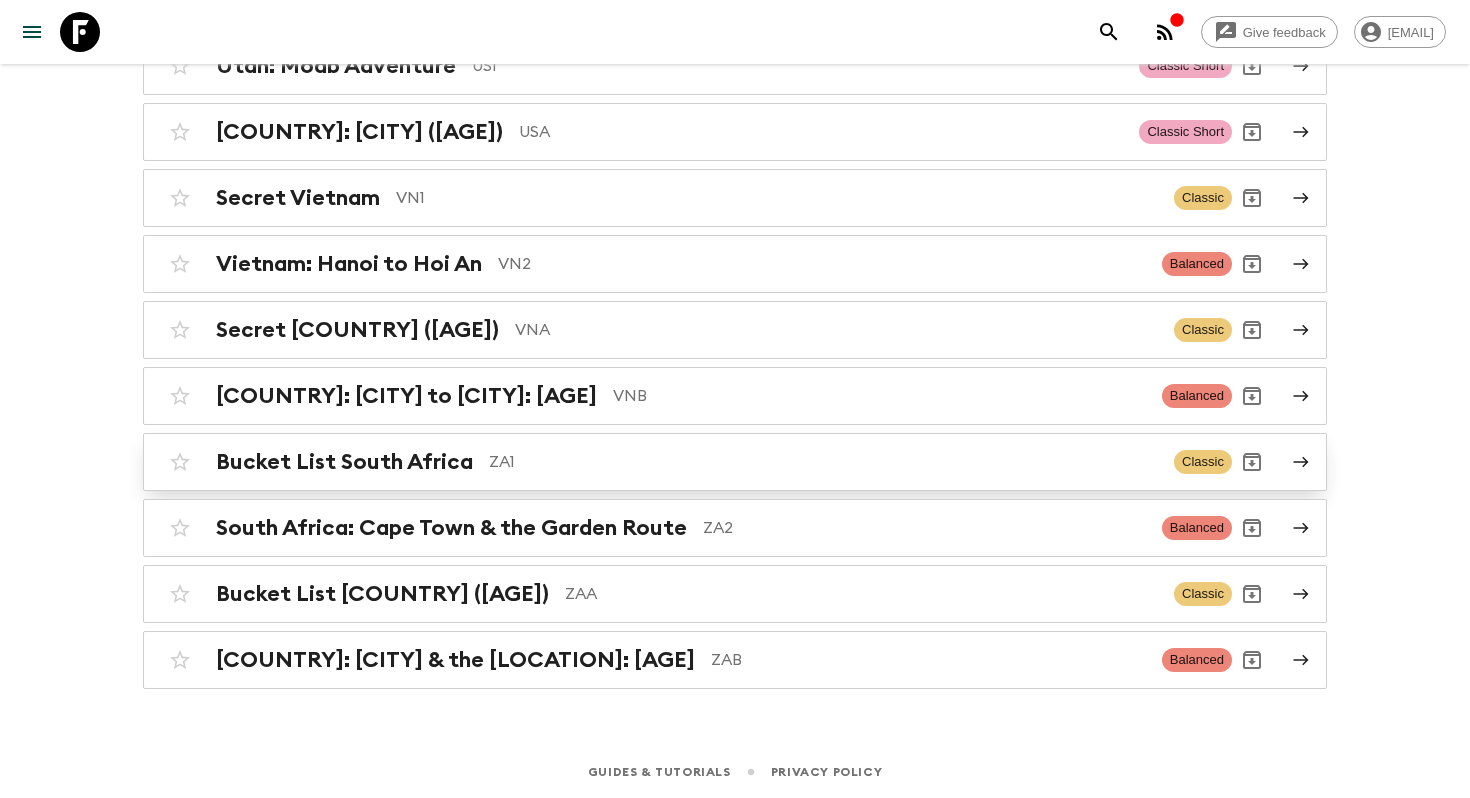click on "ZA1" at bounding box center (823, 462) 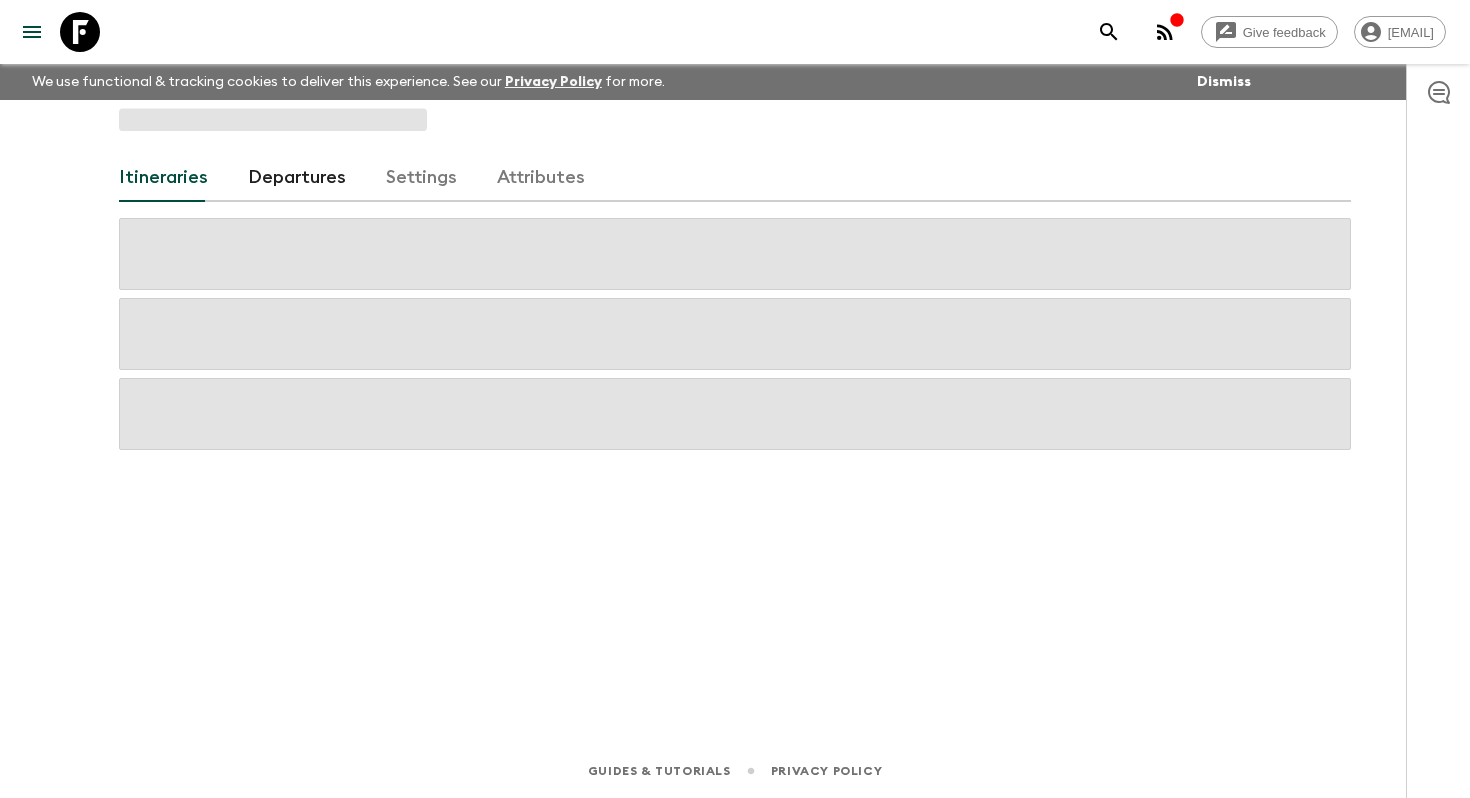 scroll, scrollTop: 0, scrollLeft: 0, axis: both 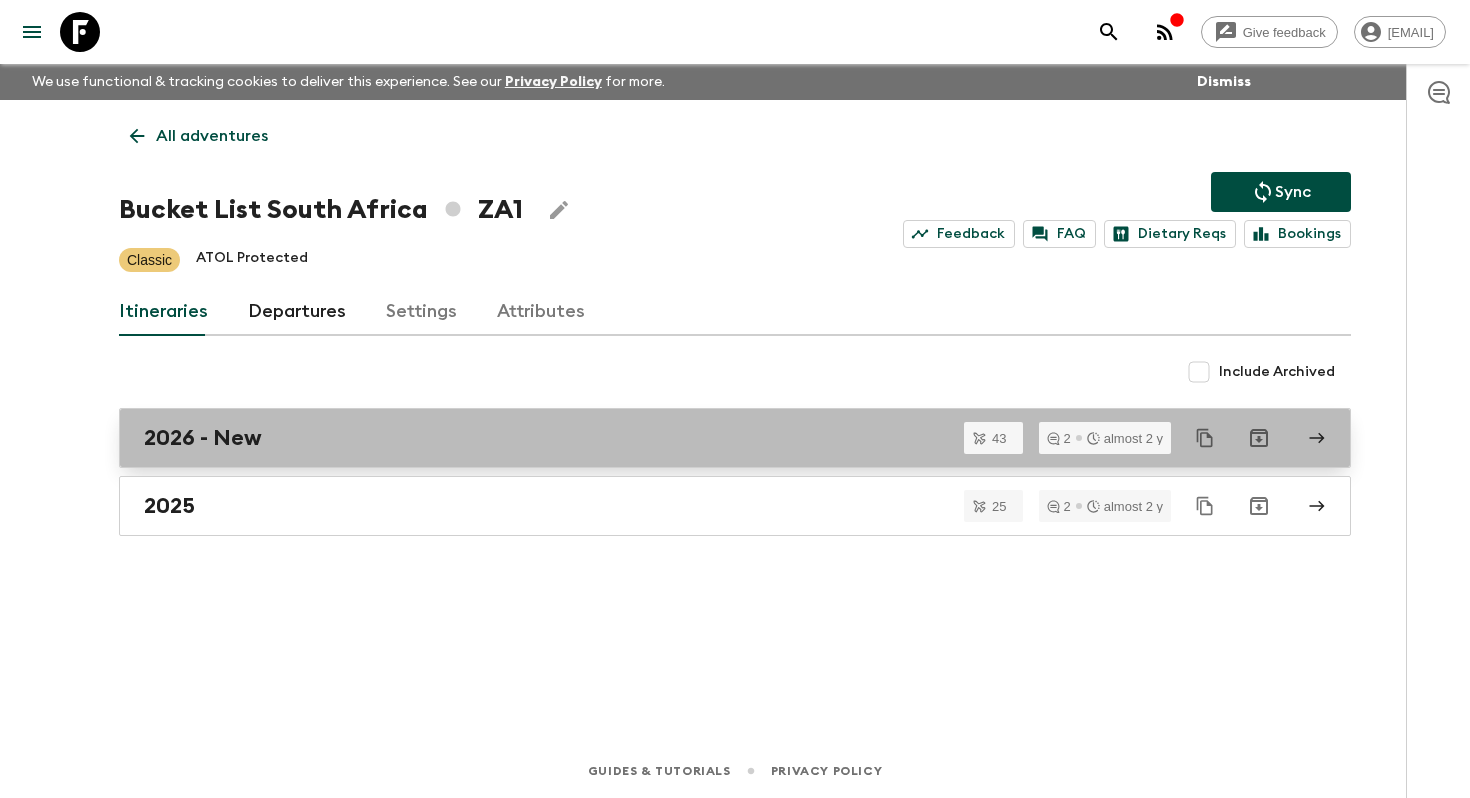 click on "2026 - New" at bounding box center [203, 438] 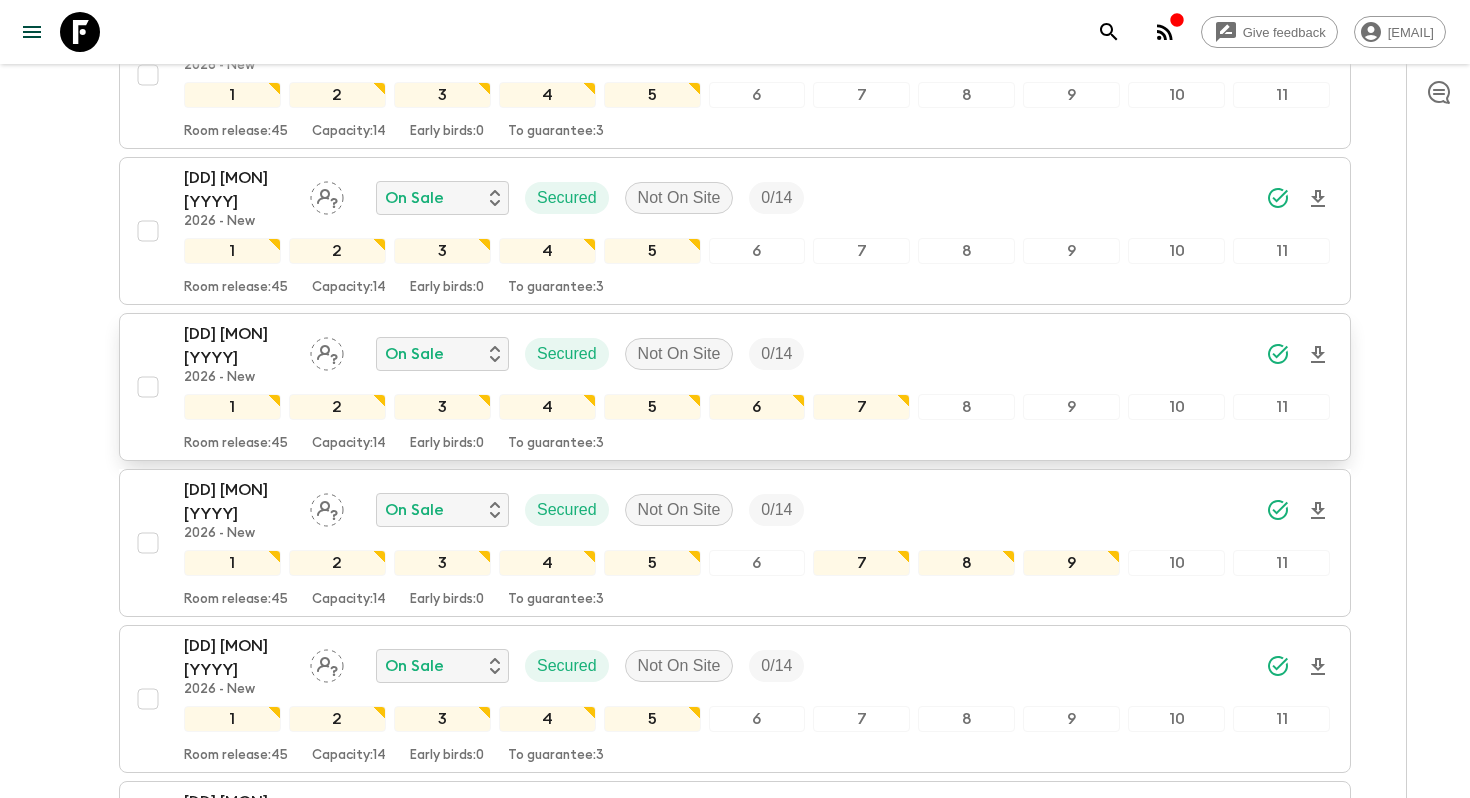 scroll, scrollTop: 1518, scrollLeft: 0, axis: vertical 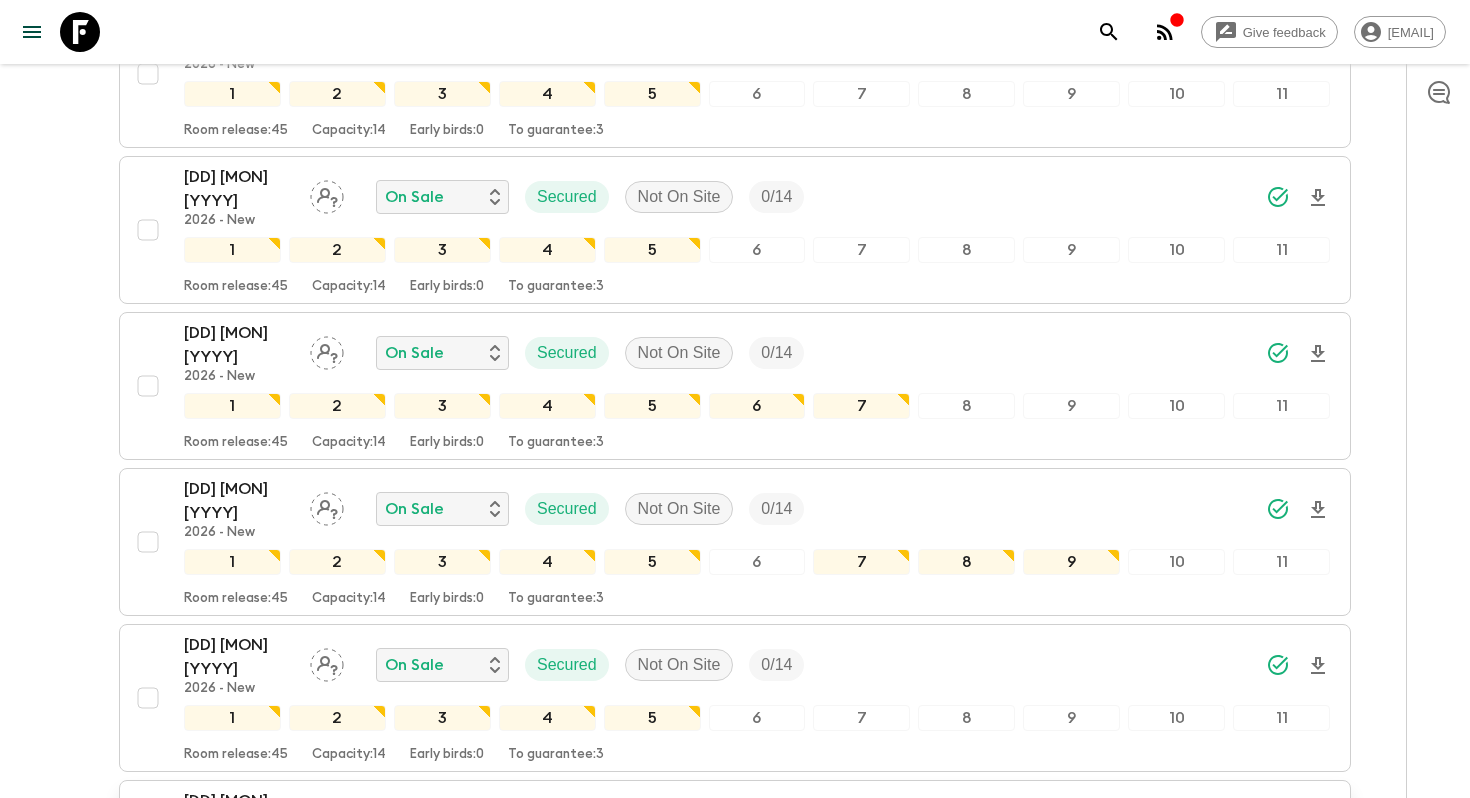 click on "[DATE]" at bounding box center (239, 813) 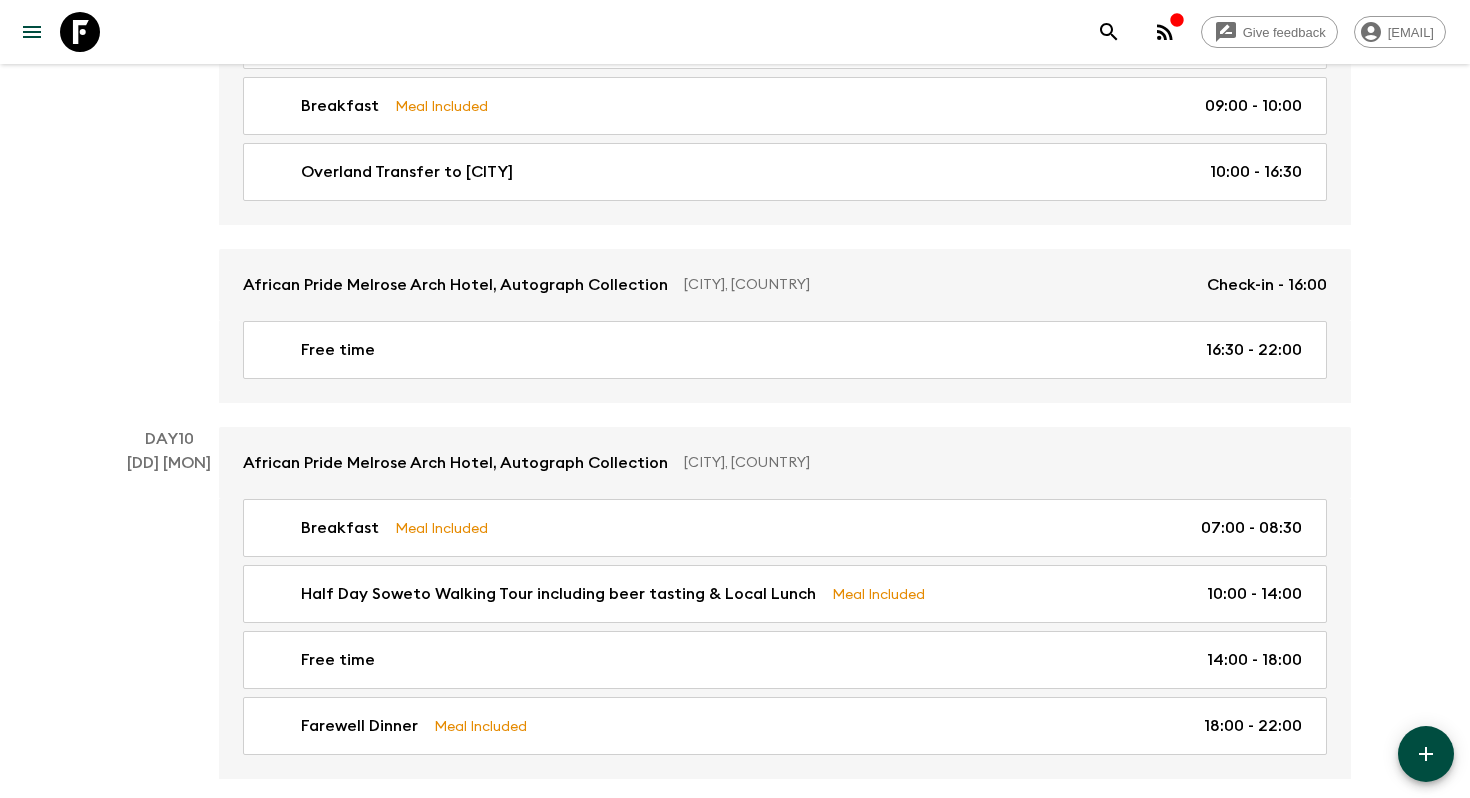 scroll, scrollTop: 5047, scrollLeft: 0, axis: vertical 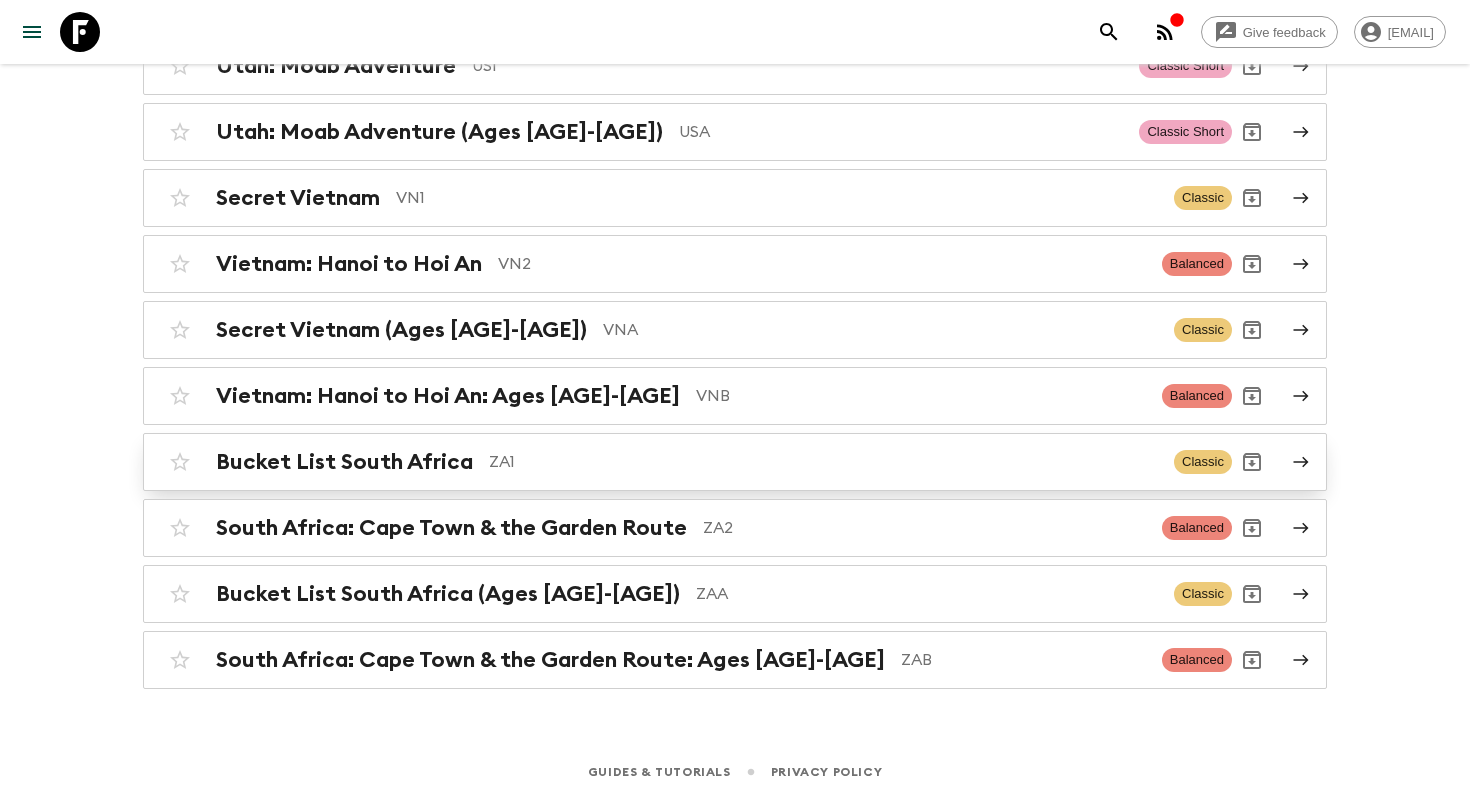 click on "ZA1" at bounding box center [823, 462] 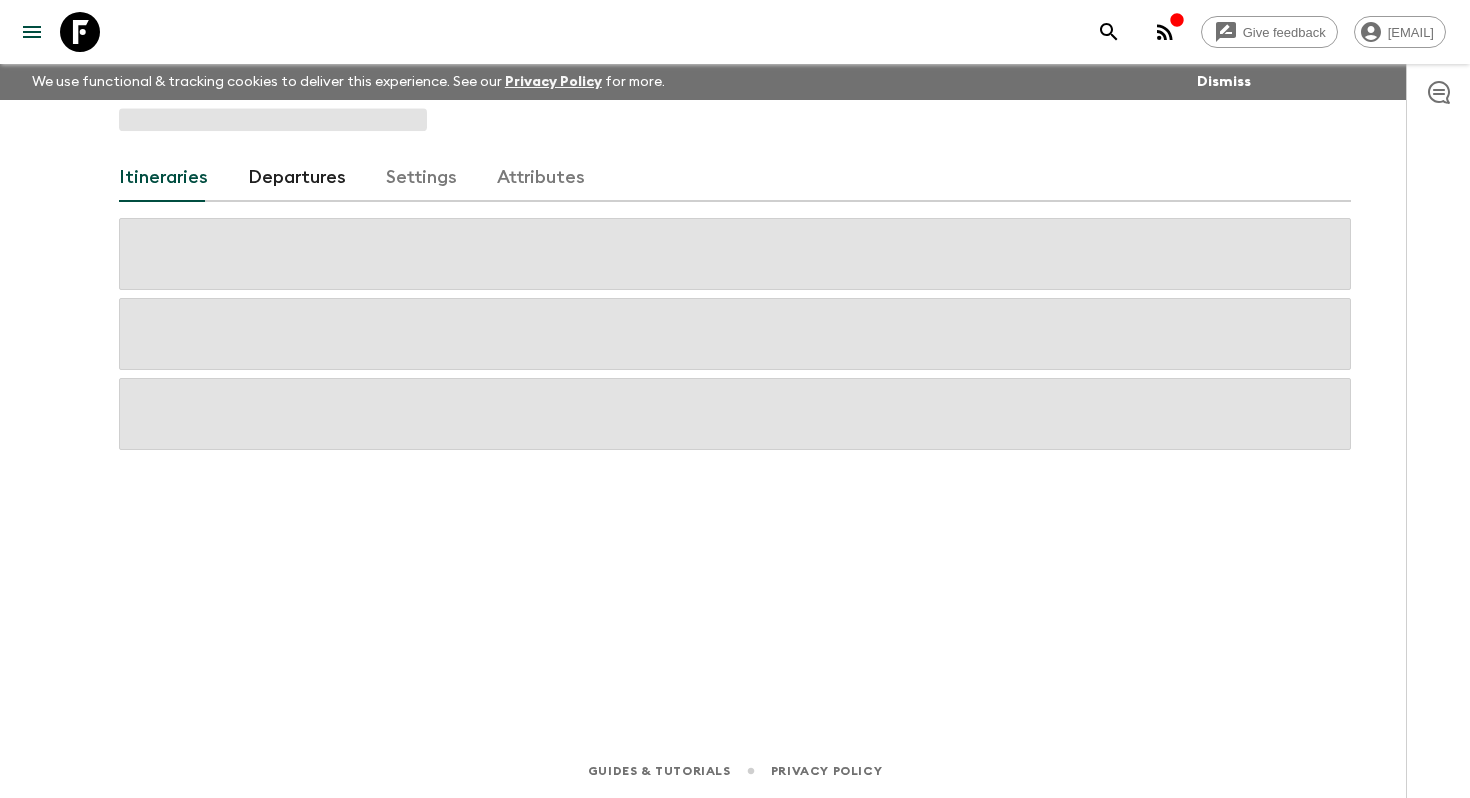 scroll, scrollTop: 0, scrollLeft: 0, axis: both 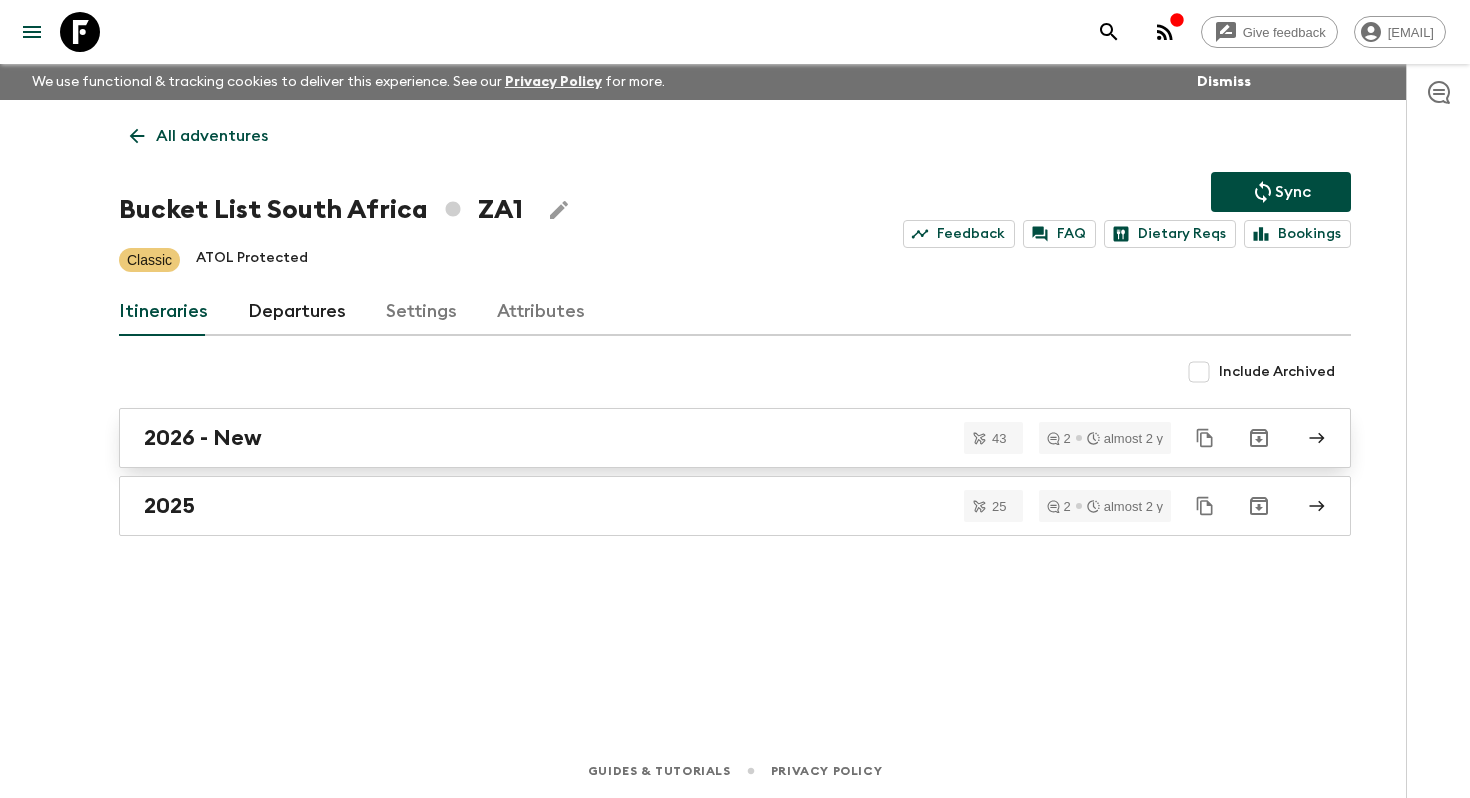 click on "2026 - New" at bounding box center (716, 438) 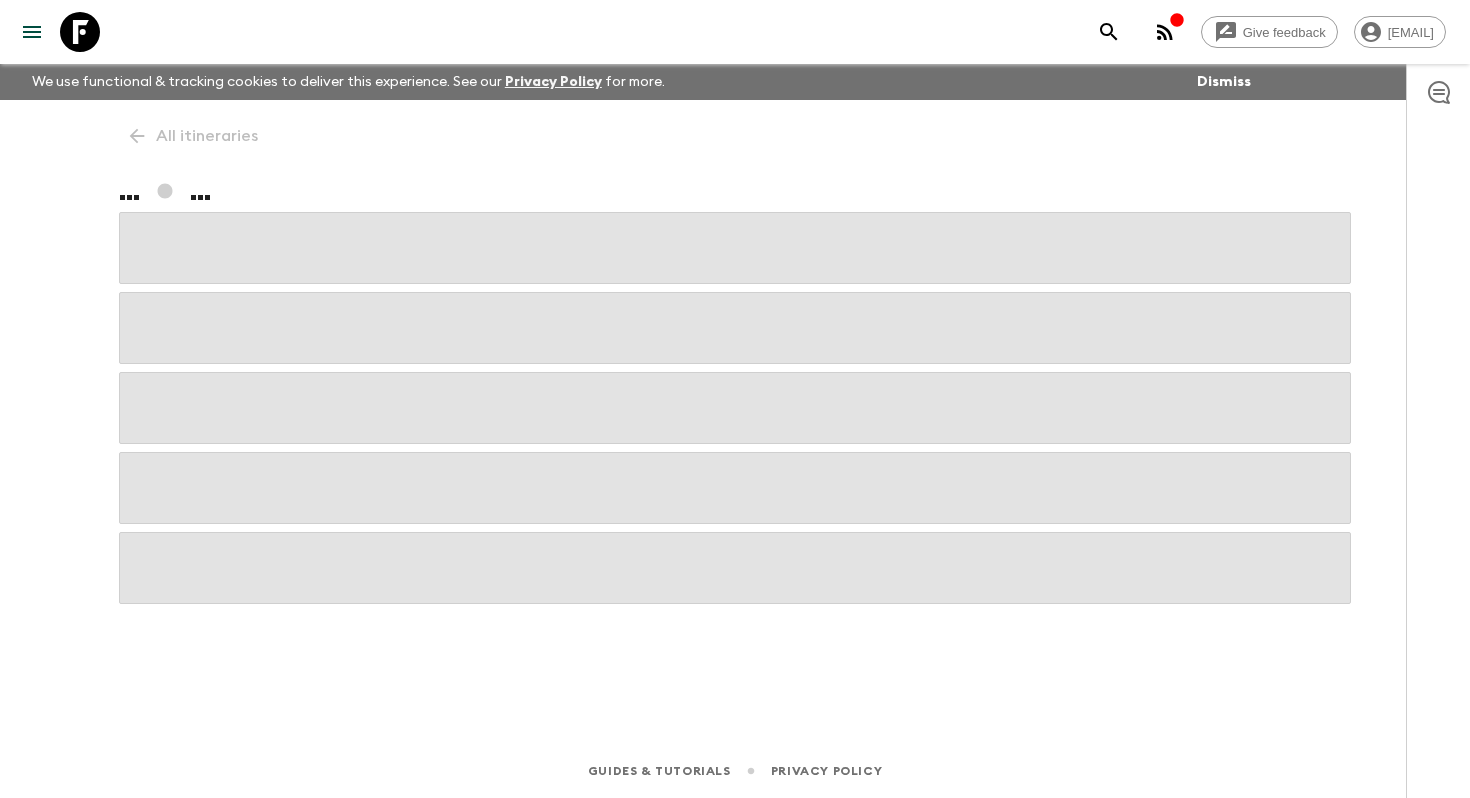 click at bounding box center (735, 408) 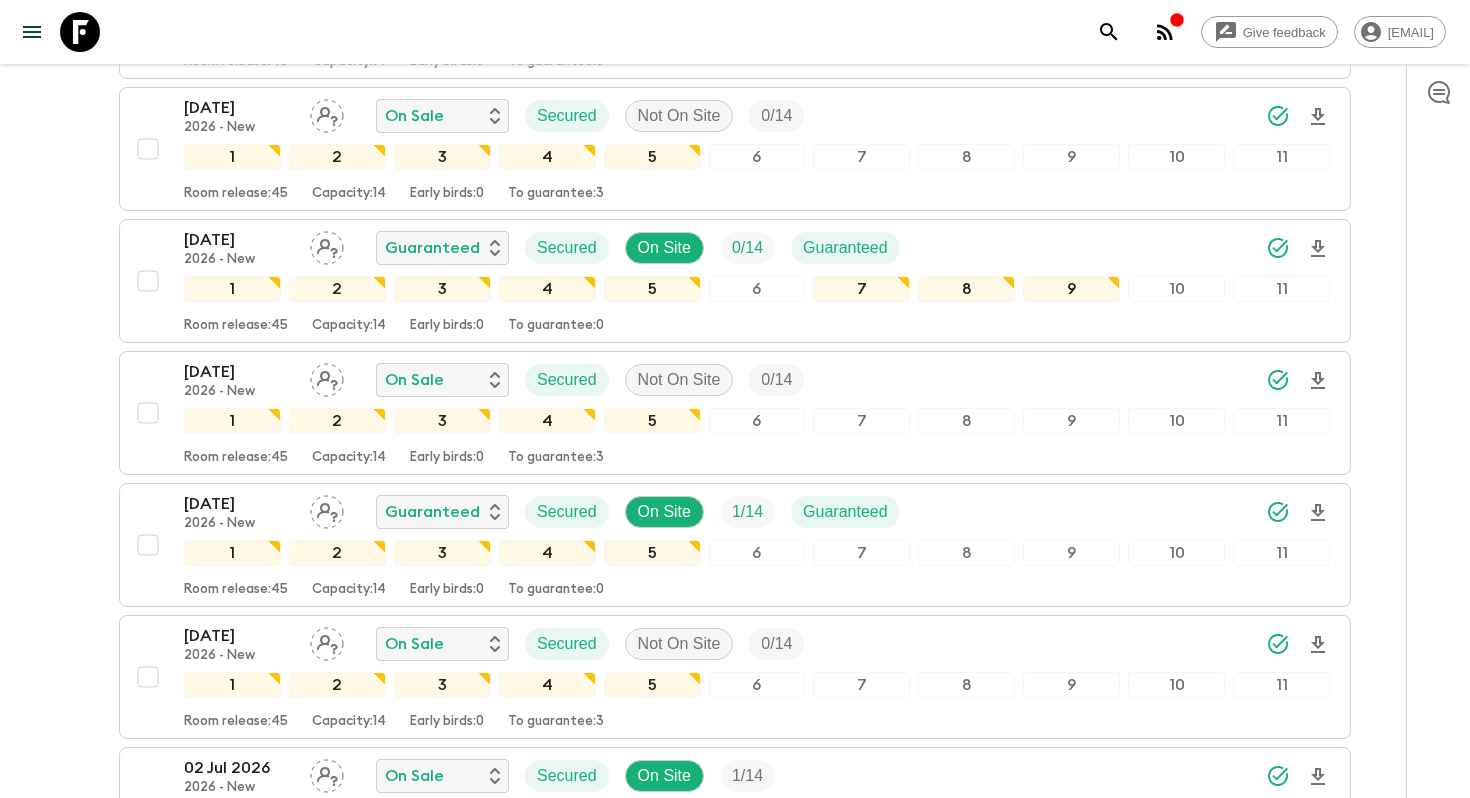 scroll, scrollTop: 1800, scrollLeft: 0, axis: vertical 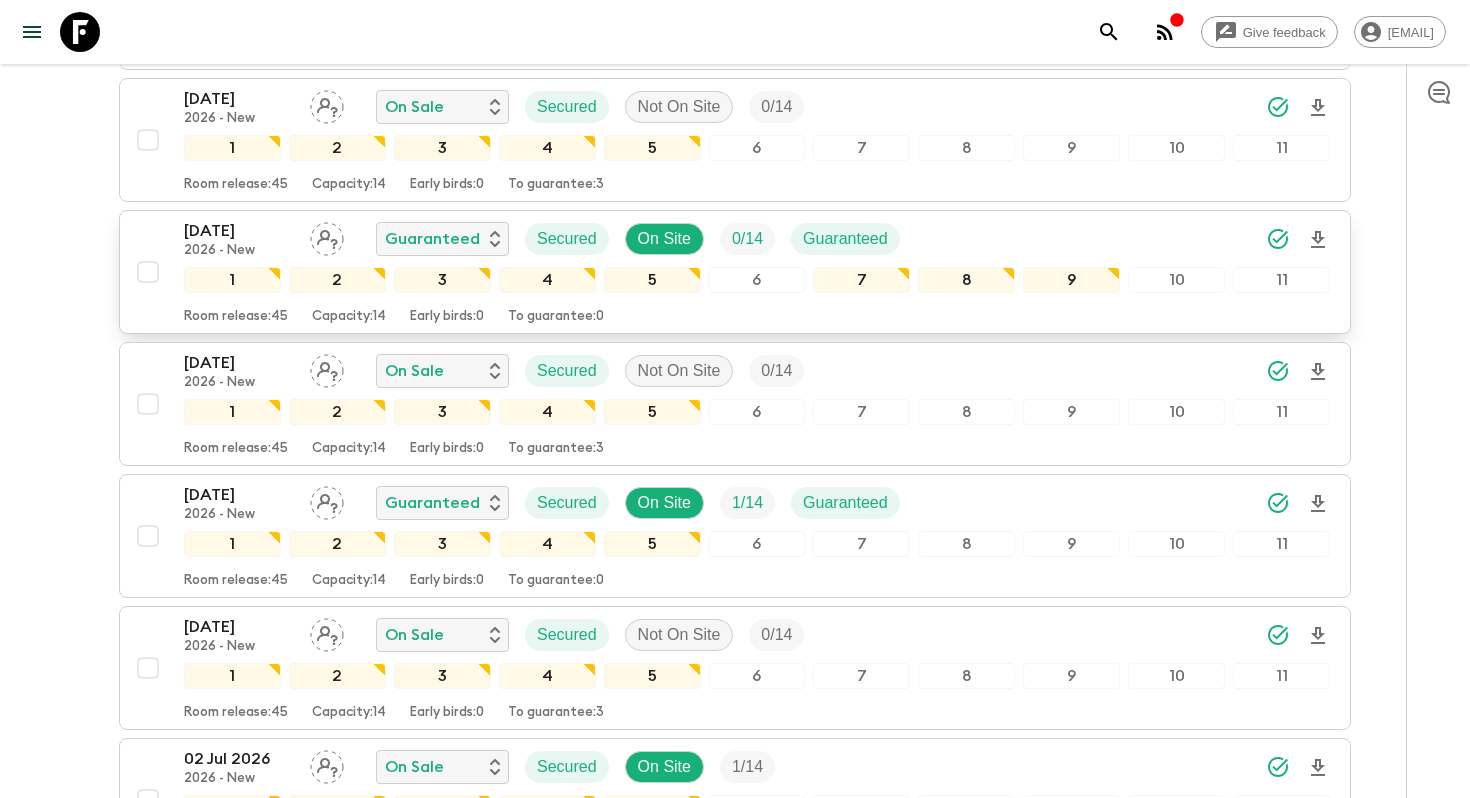 click on "2026 - New" at bounding box center (239, 251) 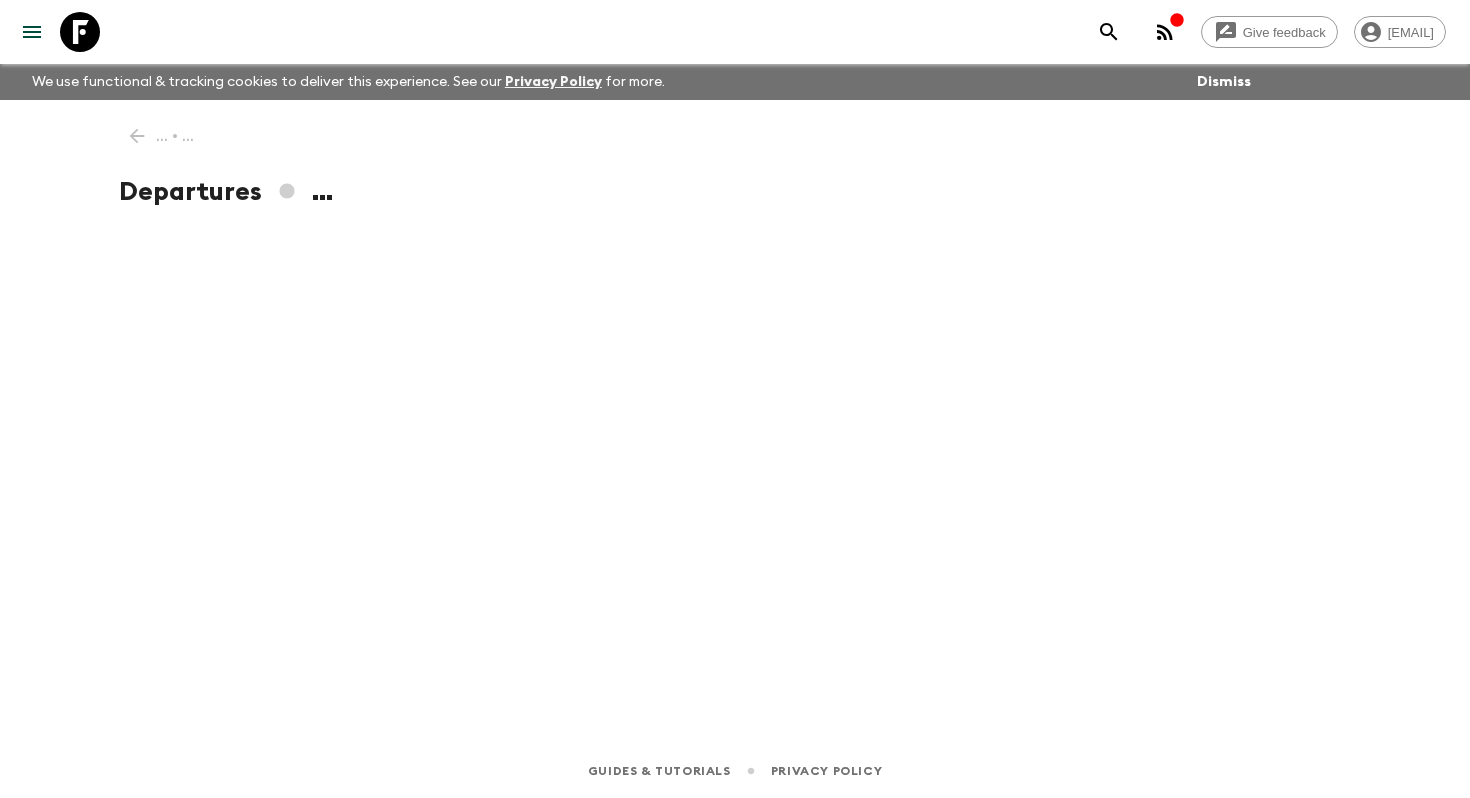 scroll, scrollTop: 0, scrollLeft: 0, axis: both 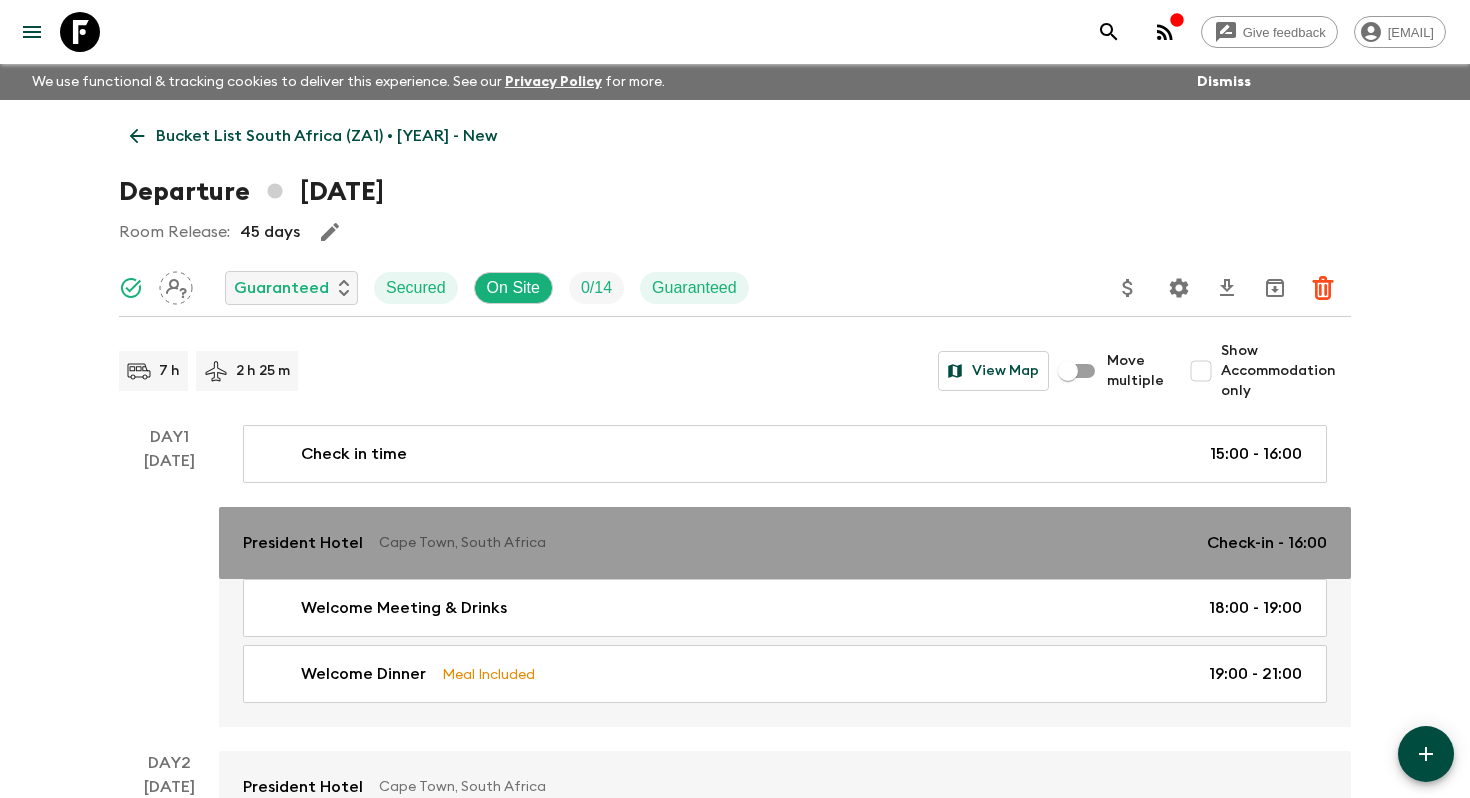 click on "President Hotel" at bounding box center (303, 543) 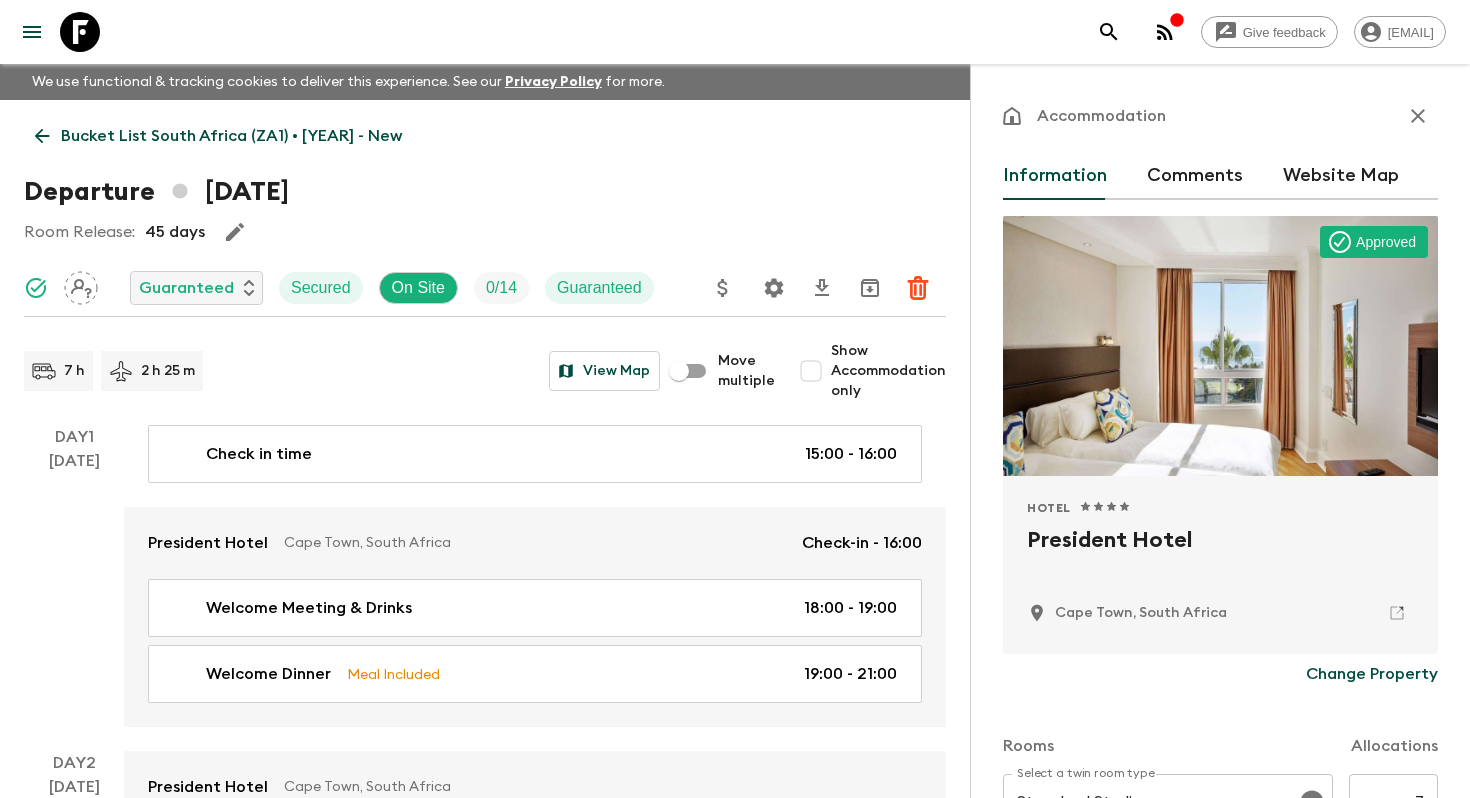 click on "President Hotel" at bounding box center (1220, 556) 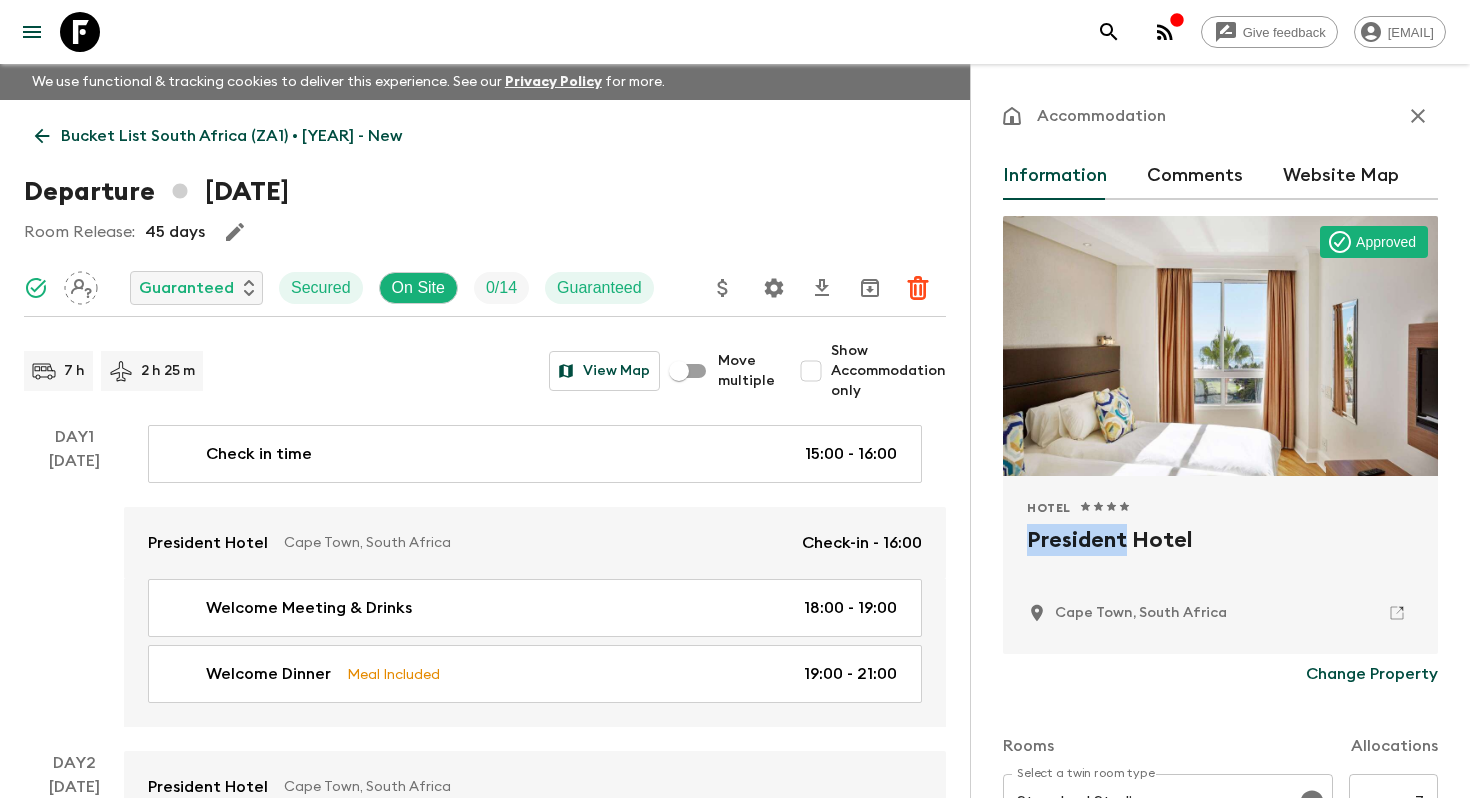 click on "President Hotel" at bounding box center (1220, 556) 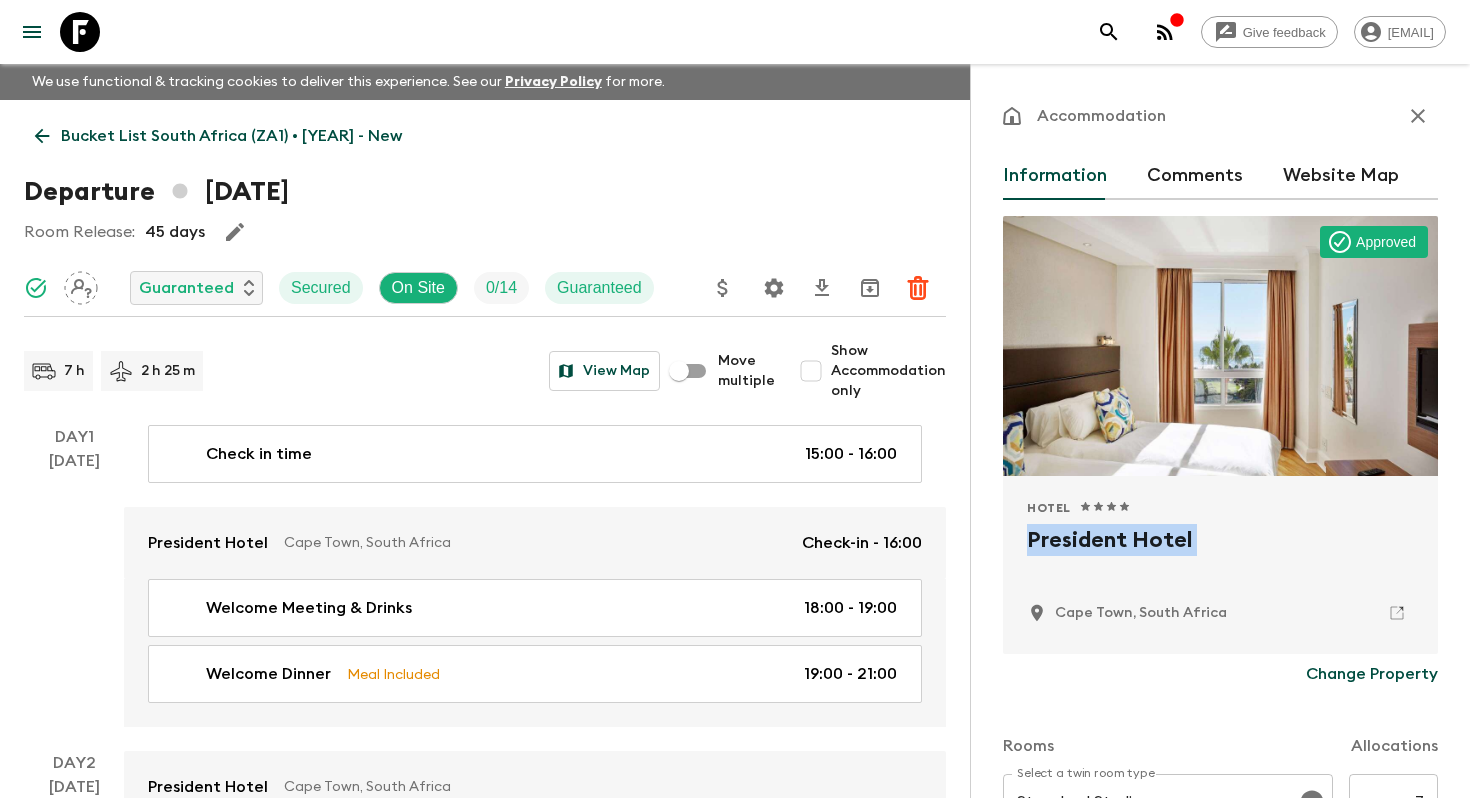 click on "President Hotel" at bounding box center (1220, 556) 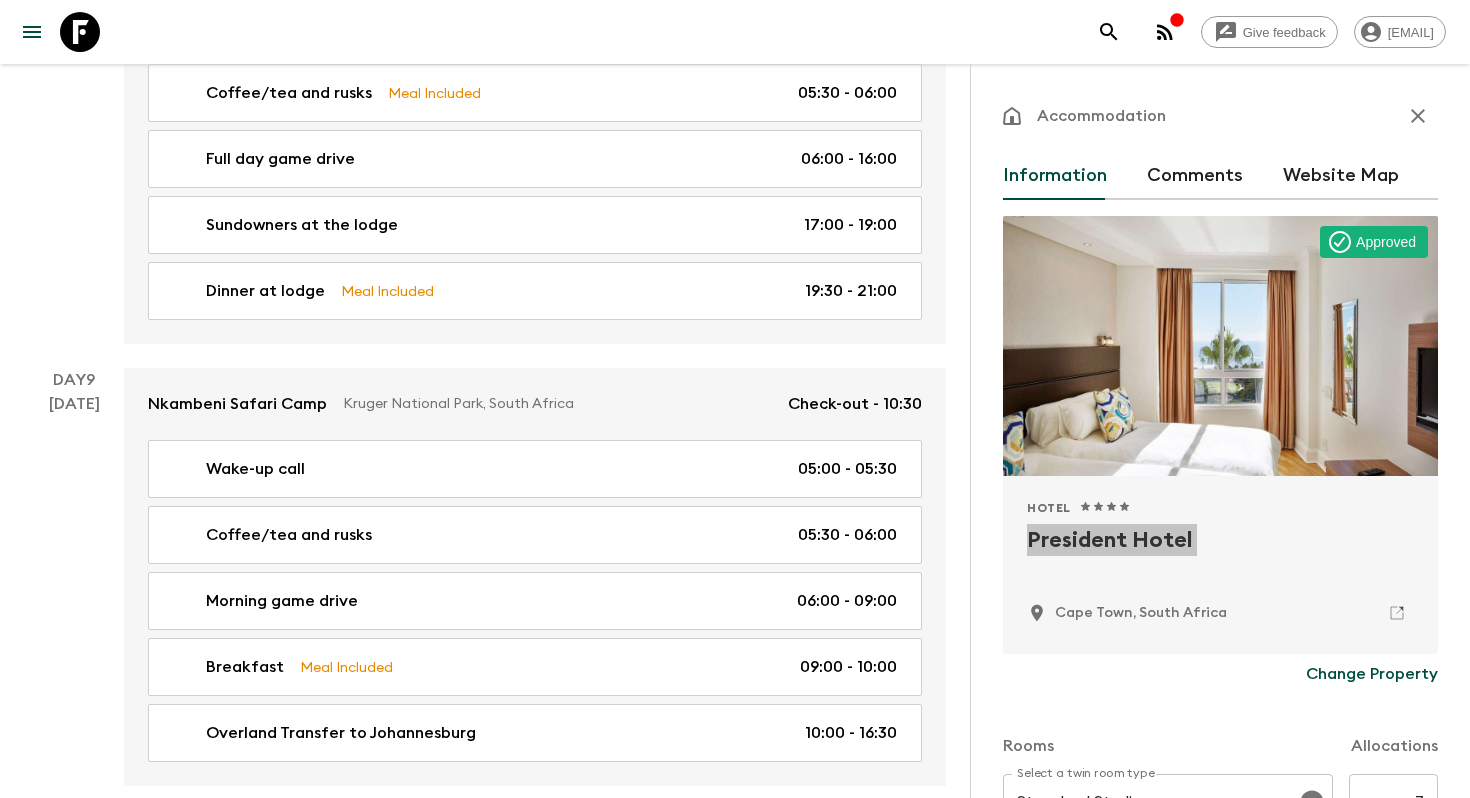 scroll, scrollTop: 5071, scrollLeft: 0, axis: vertical 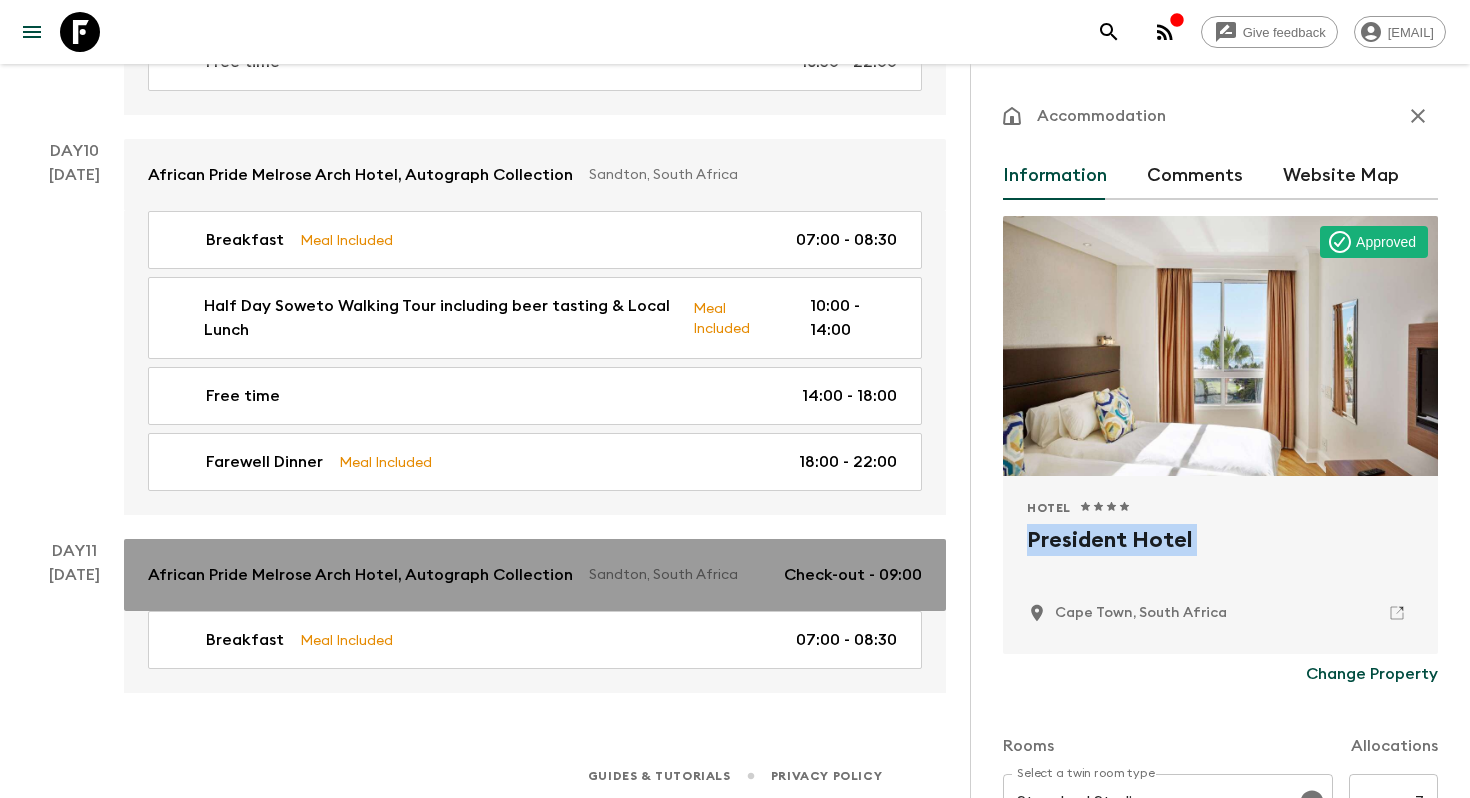 click on "African Pride Melrose Arch Hotel, Autograph Collection" at bounding box center [360, 575] 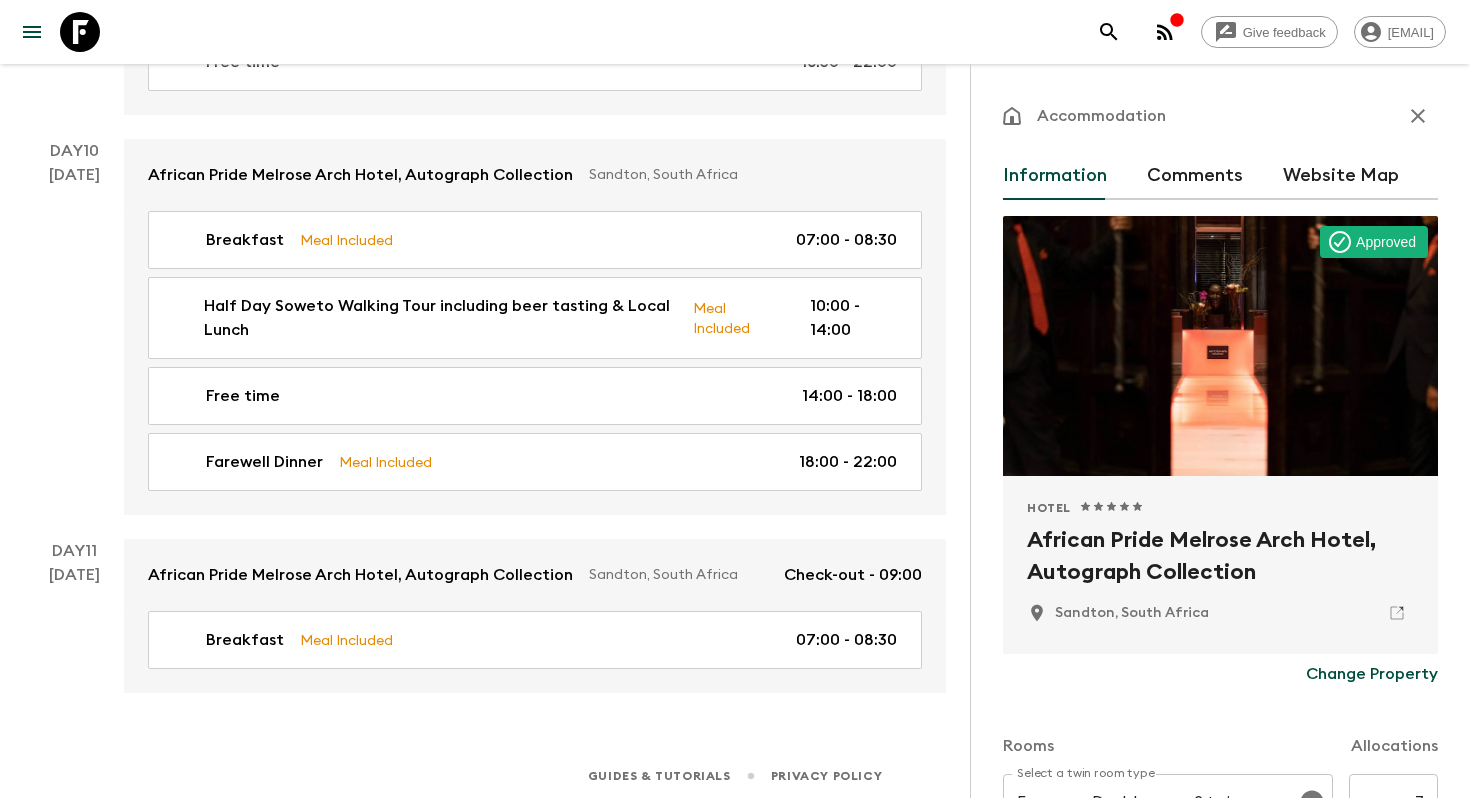 click on "African Pride Melrose Arch Hotel, Autograph Collection" at bounding box center [1220, 556] 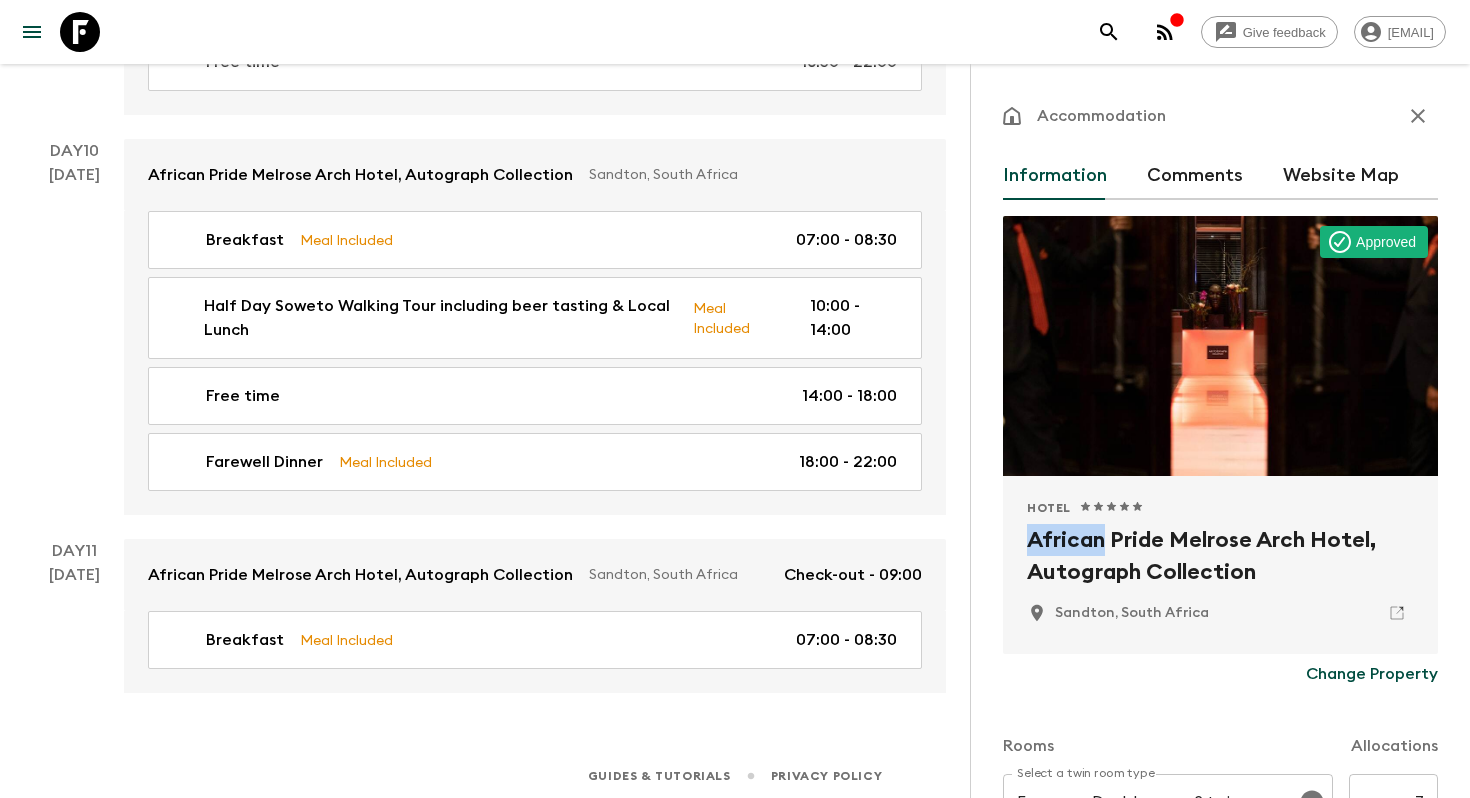 click on "African Pride Melrose Arch Hotel, Autograph Collection" at bounding box center (1220, 556) 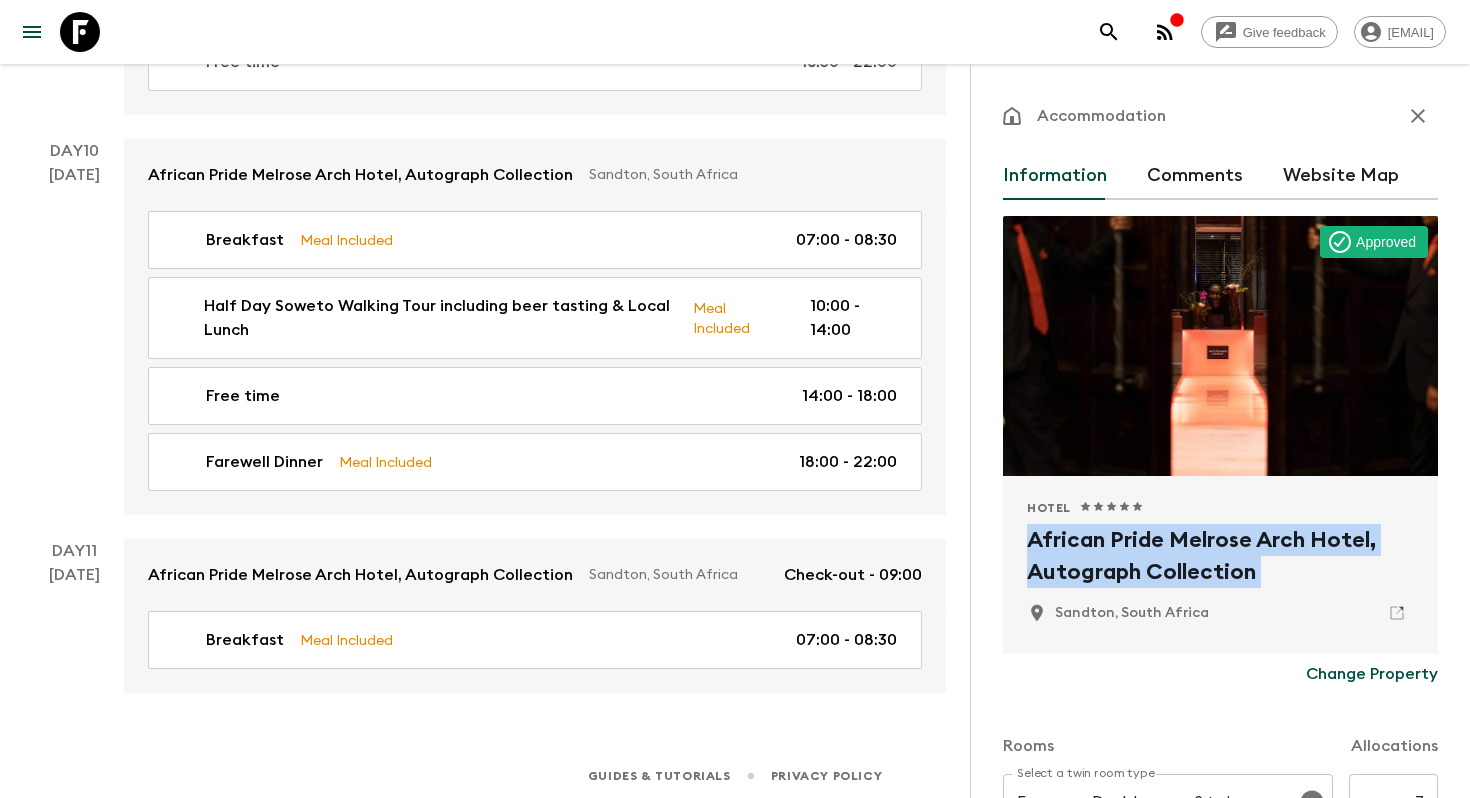 click on "African Pride Melrose Arch Hotel, Autograph Collection" at bounding box center [1220, 556] 